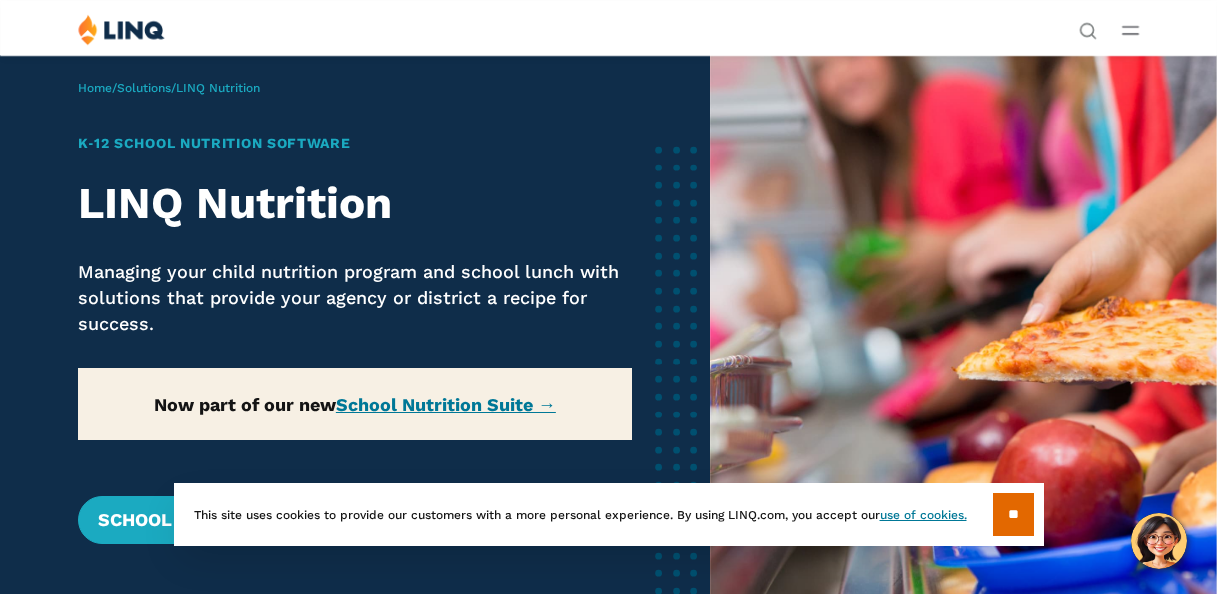 scroll, scrollTop: 0, scrollLeft: 0, axis: both 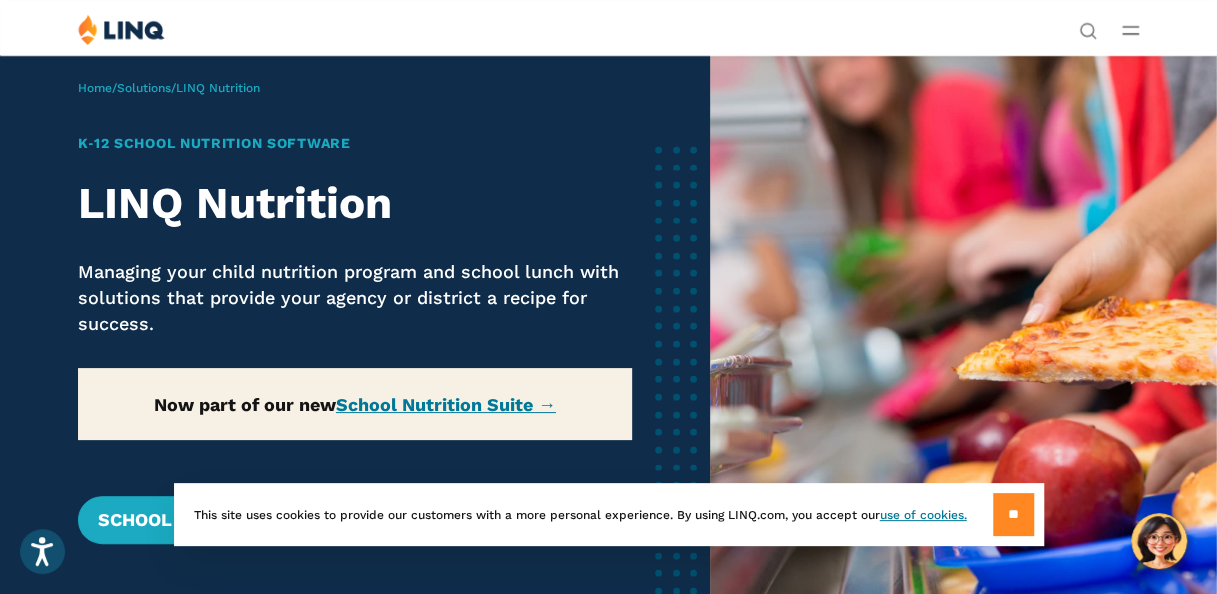 click on "**" at bounding box center (1013, 514) 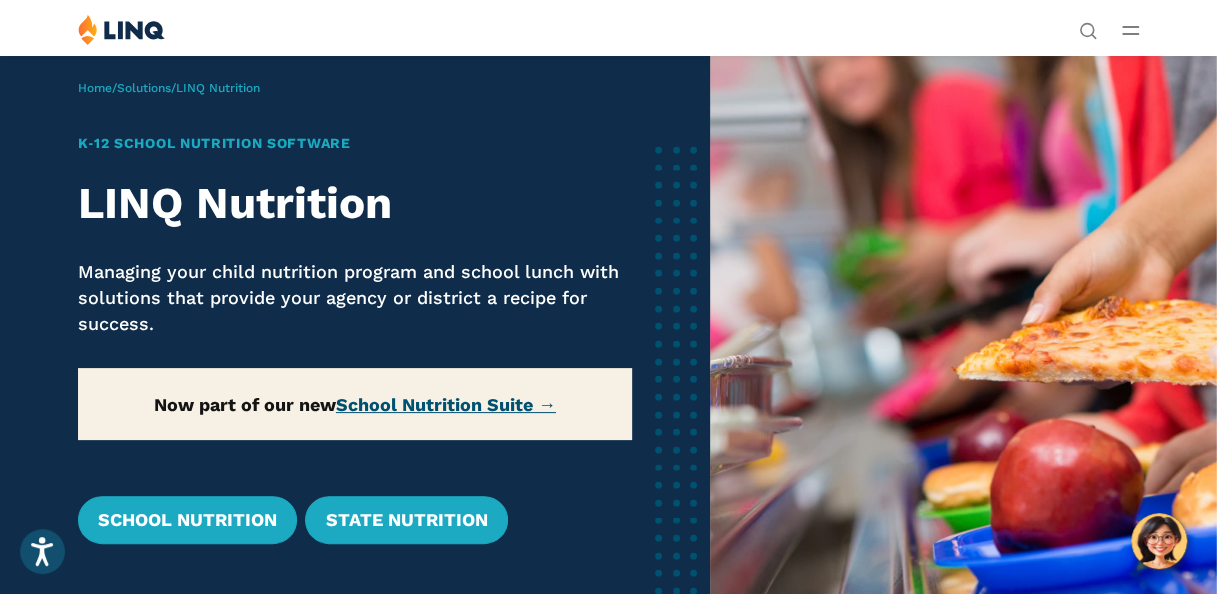 click on "School Nutrition Suite →" at bounding box center (446, 404) 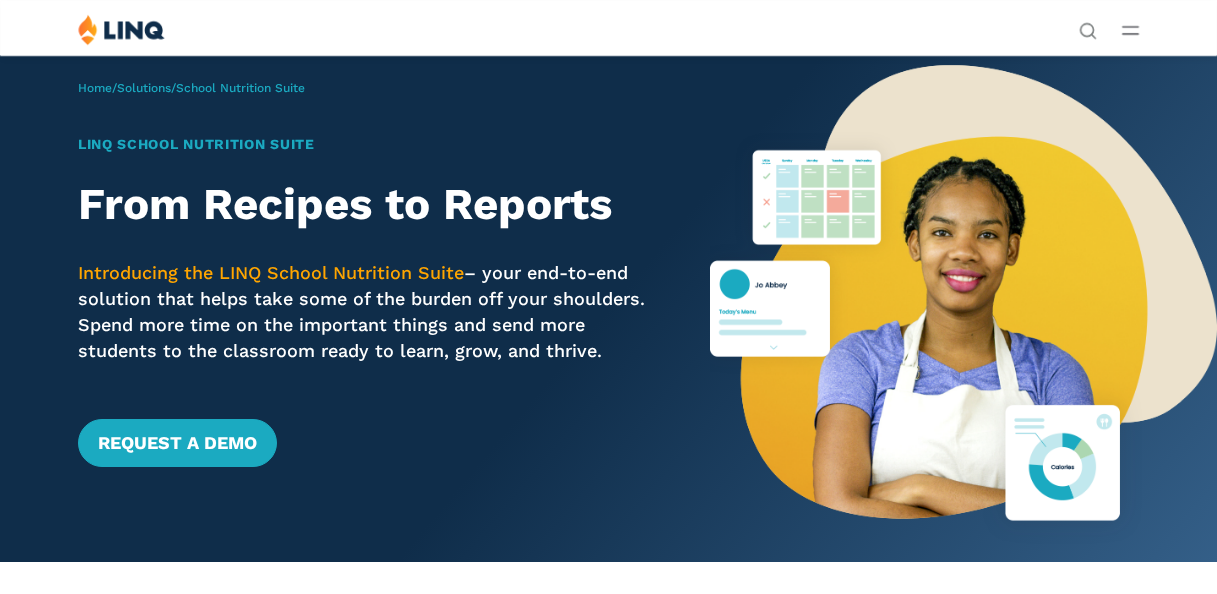 scroll, scrollTop: 0, scrollLeft: 0, axis: both 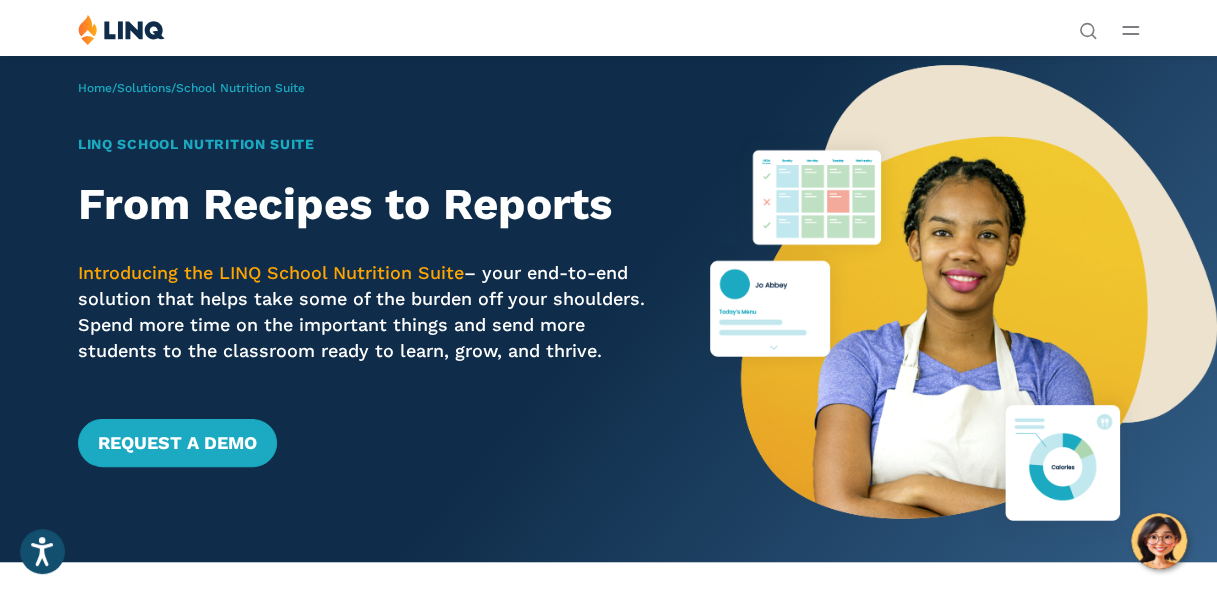 click at bounding box center [963, 308] 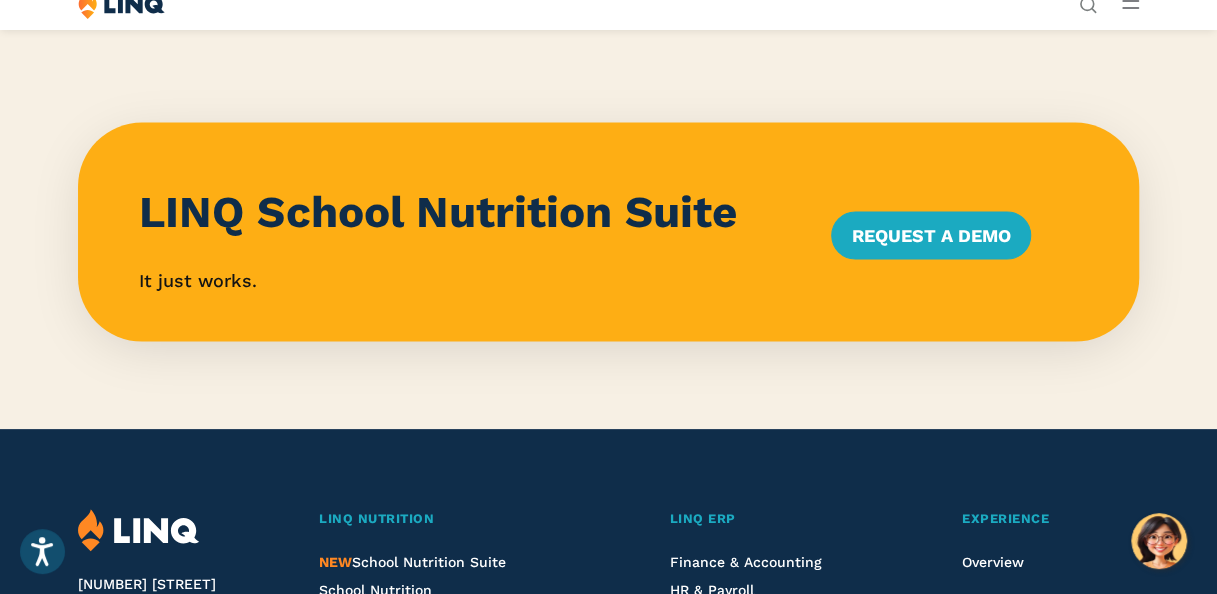 scroll, scrollTop: 1840, scrollLeft: 0, axis: vertical 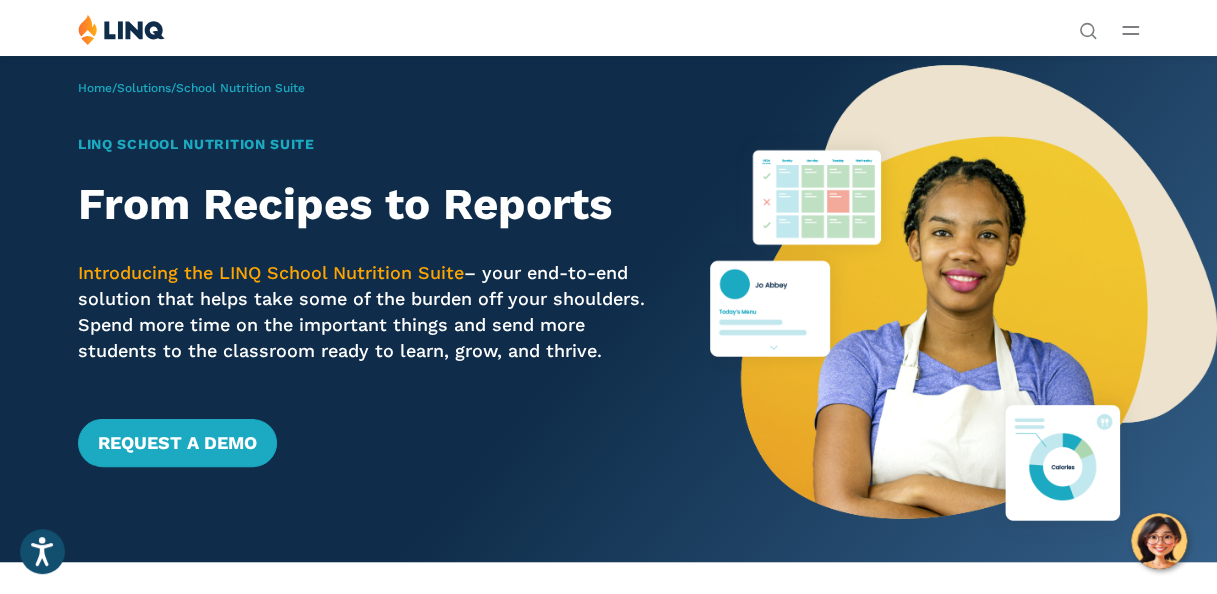 click 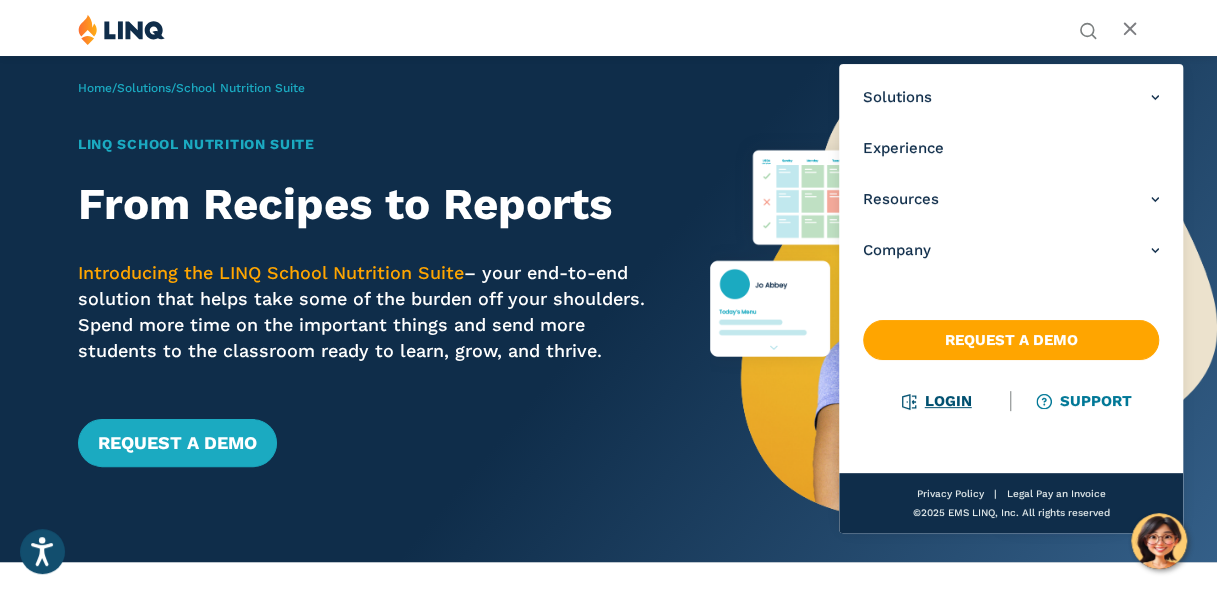 click on "Login" at bounding box center (936, 401) 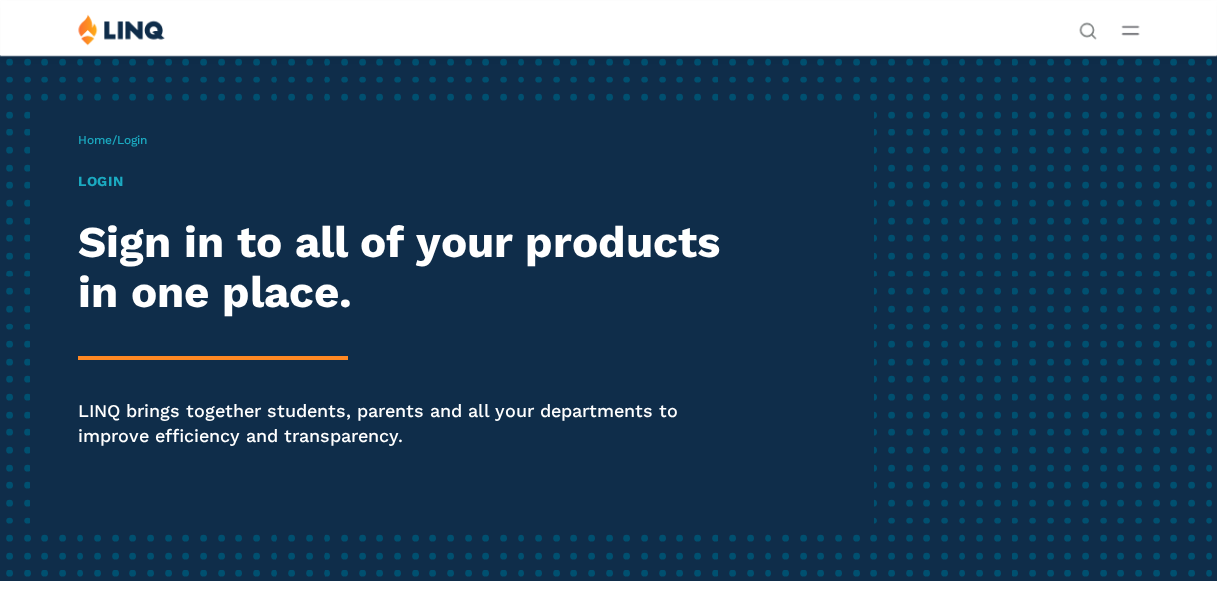 scroll, scrollTop: 0, scrollLeft: 0, axis: both 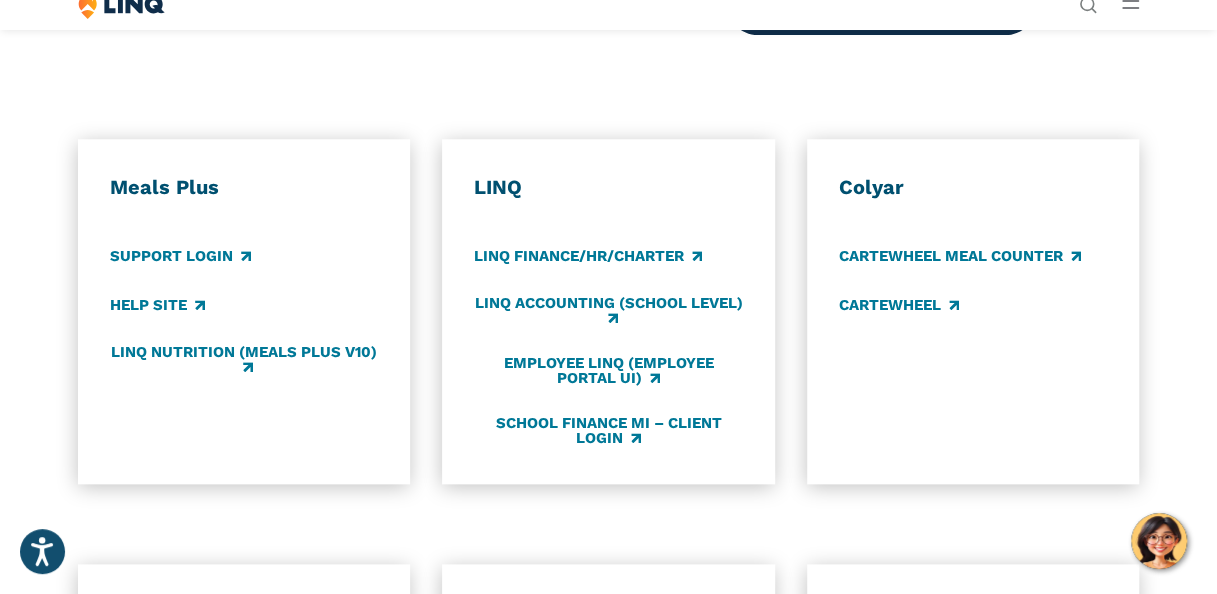 click on "Meals Plus
Support Login
Help Site
LINQ Nutrition (Meals Plus v10)" at bounding box center (244, 311) 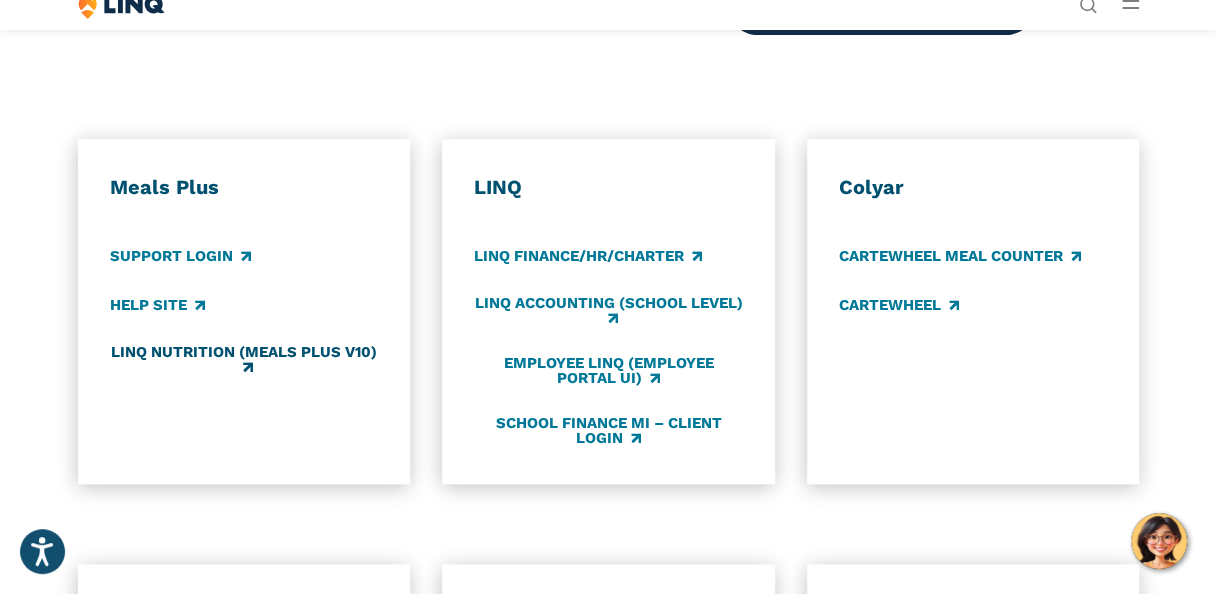 click on "LINQ Nutrition (Meals Plus v10)" at bounding box center (244, 359) 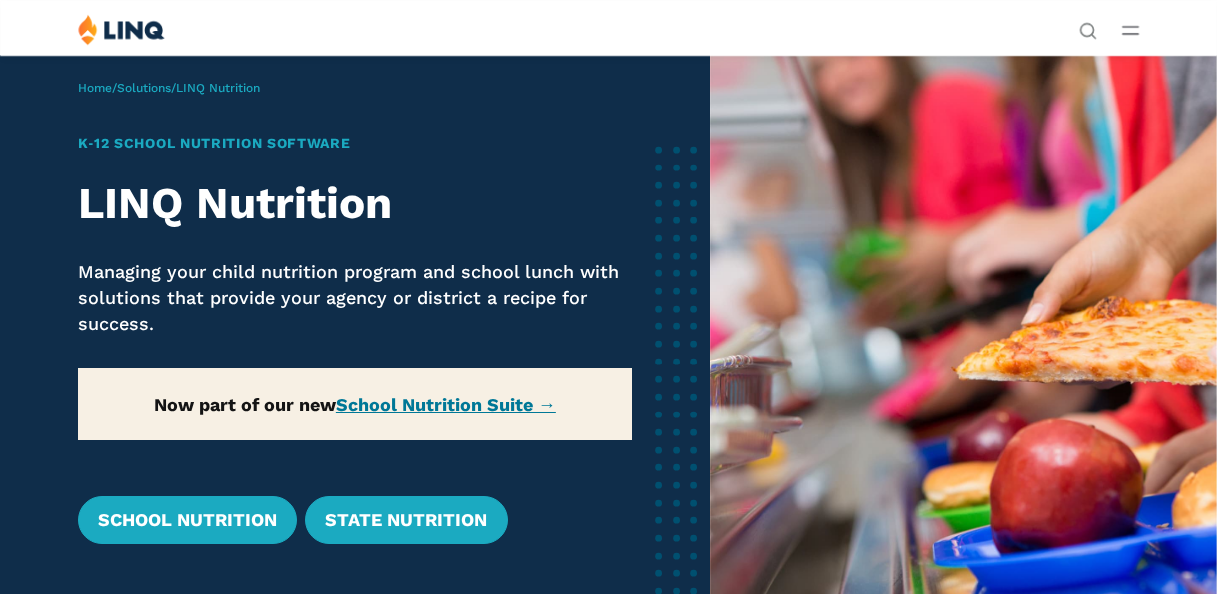 scroll, scrollTop: 0, scrollLeft: 0, axis: both 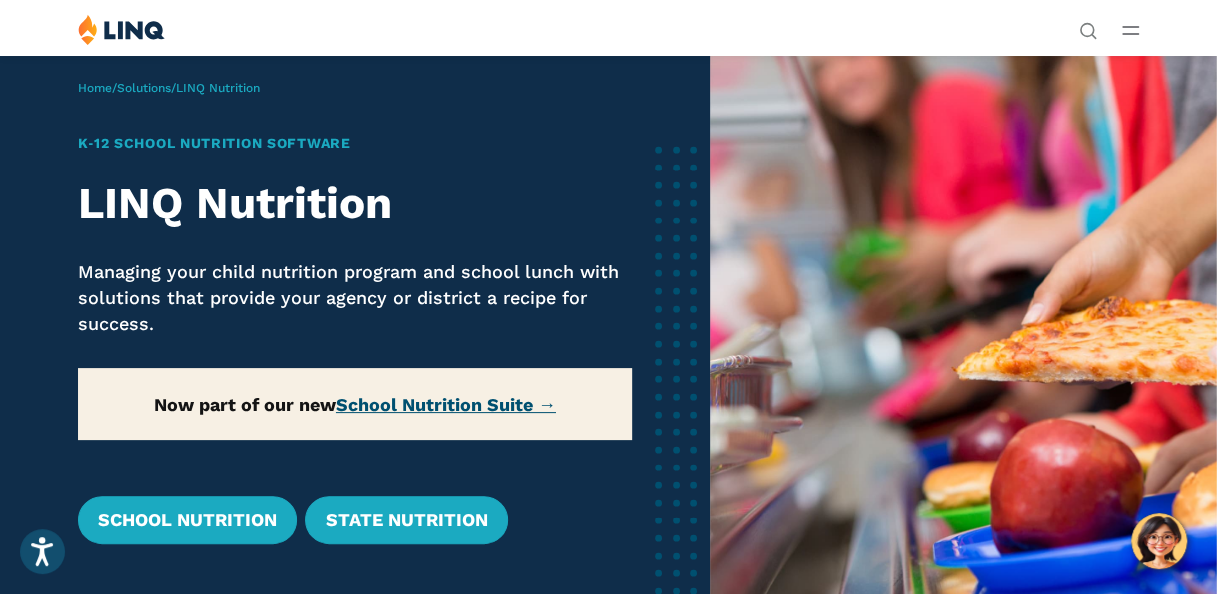 click on "School Nutrition Suite →" at bounding box center (446, 404) 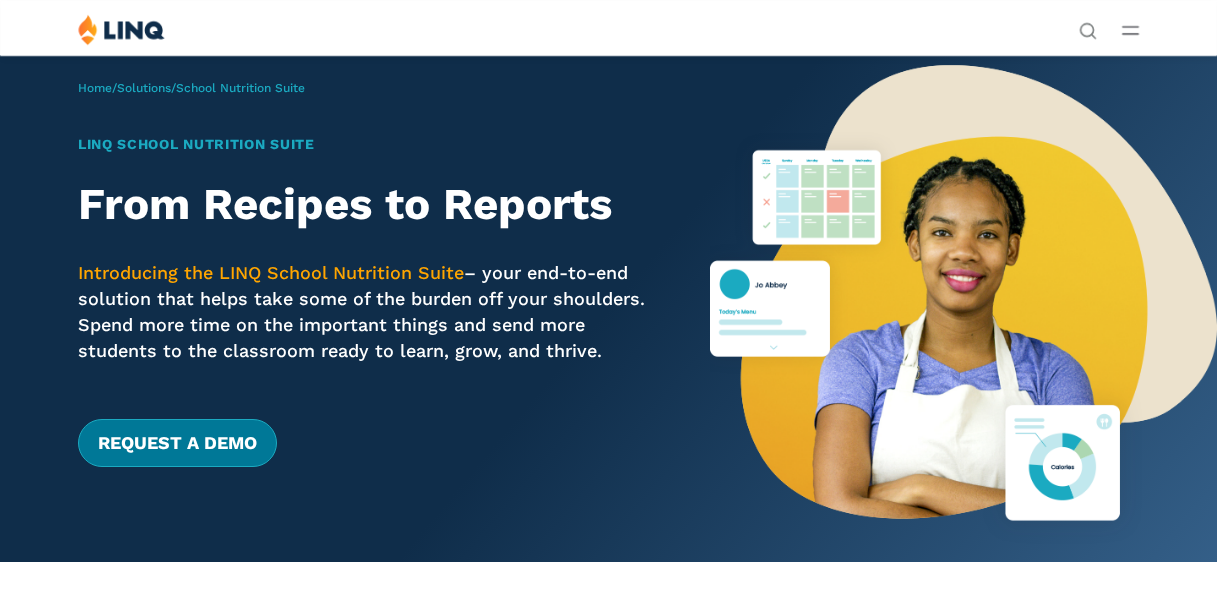 scroll, scrollTop: 0, scrollLeft: 0, axis: both 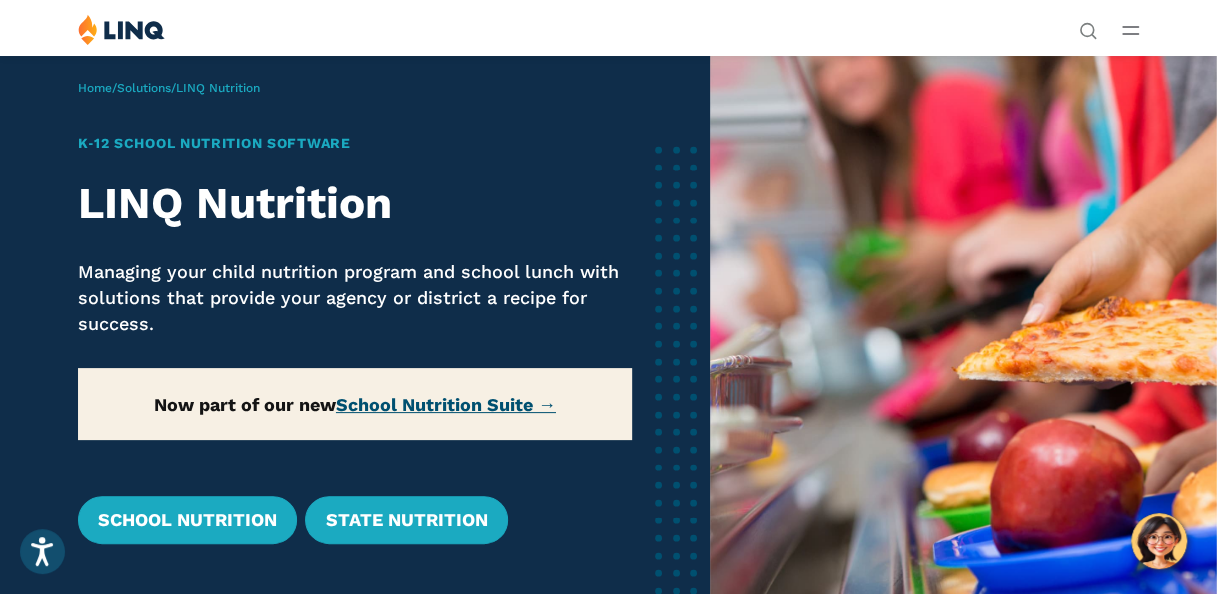 click on "School Nutrition Suite →" at bounding box center [446, 404] 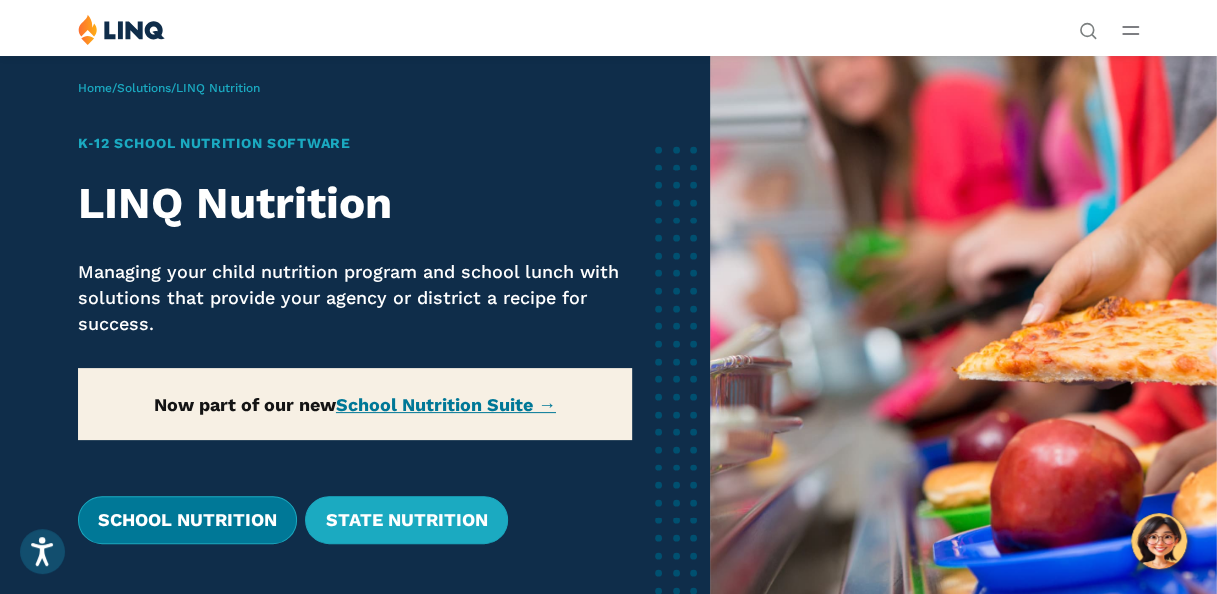 click on "School Nutrition" at bounding box center [187, 520] 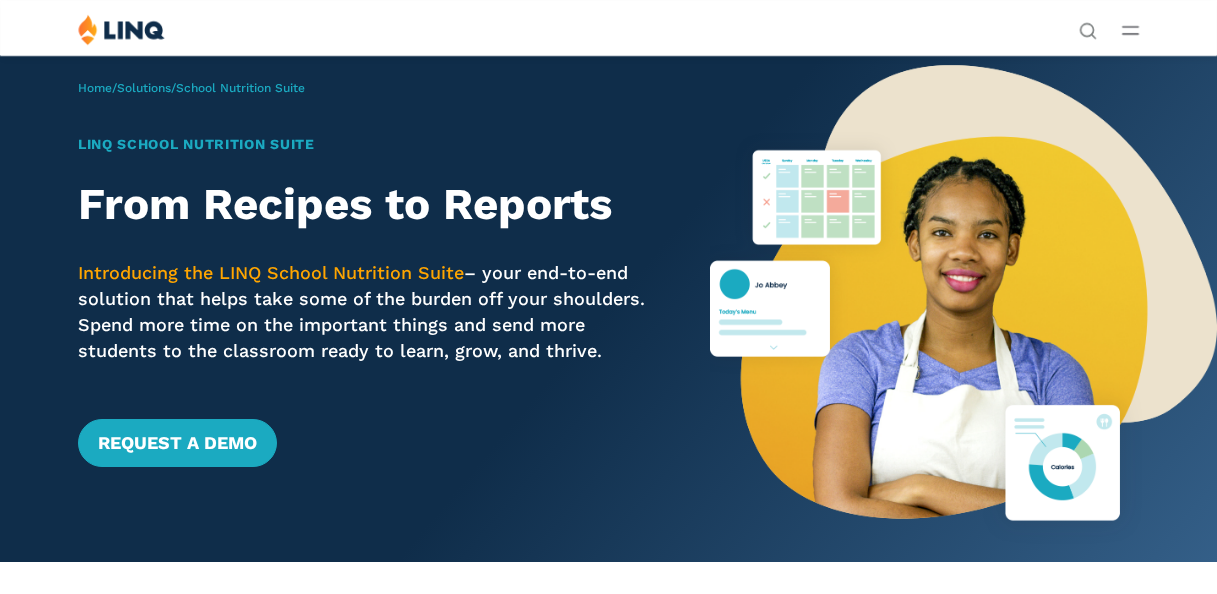 scroll, scrollTop: 0, scrollLeft: 0, axis: both 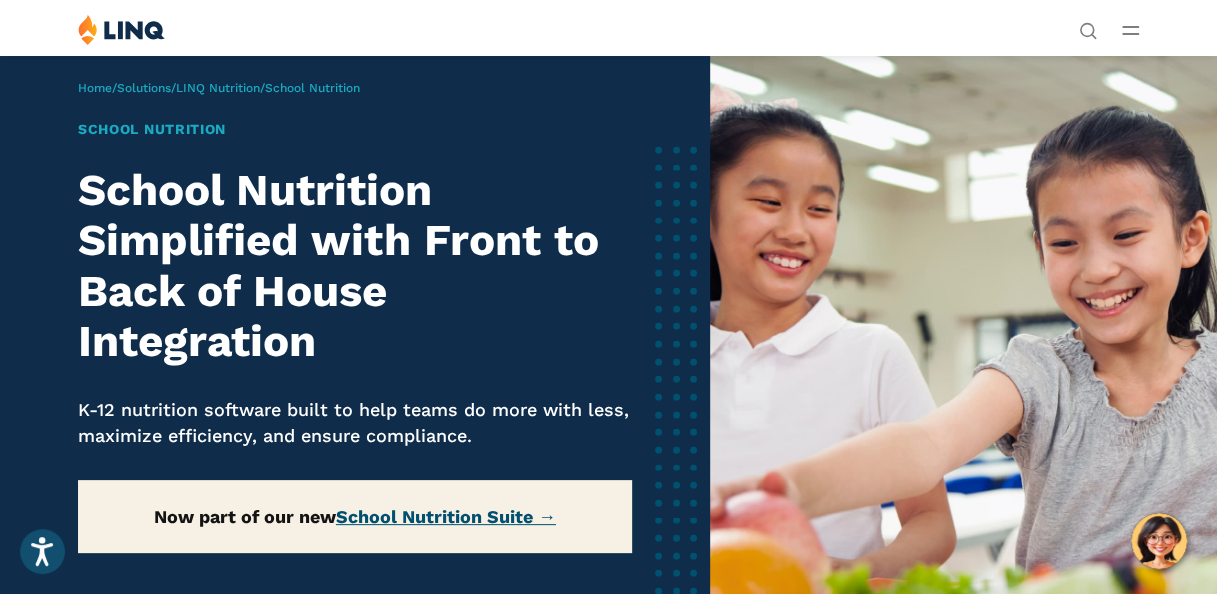click on "School Nutrition Suite →" at bounding box center [446, 516] 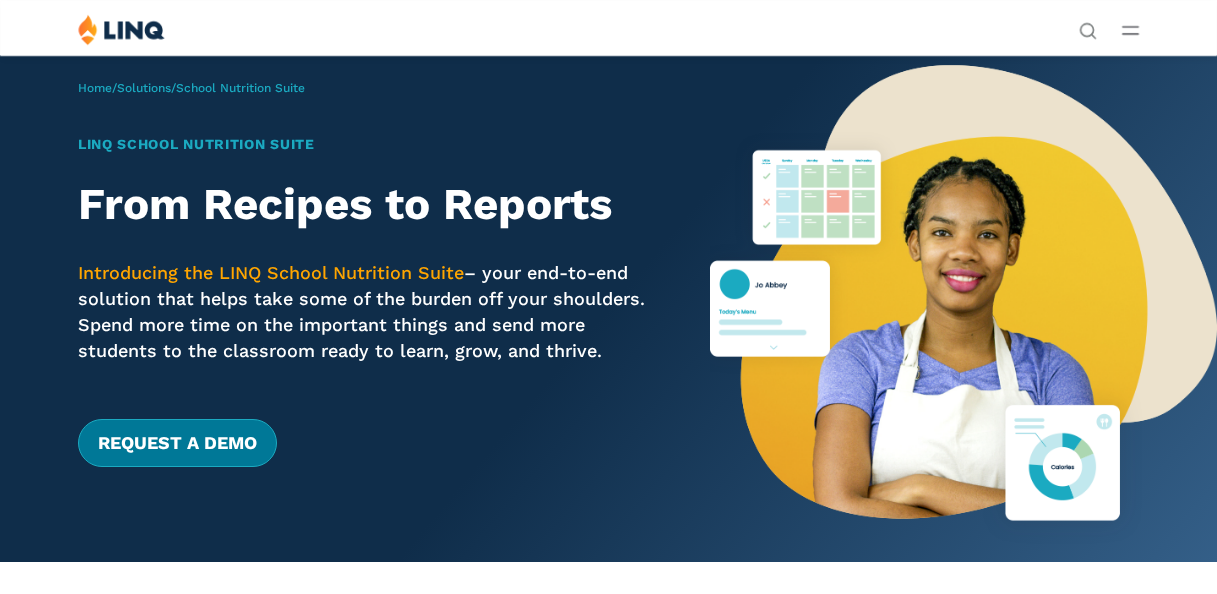 scroll, scrollTop: 0, scrollLeft: 0, axis: both 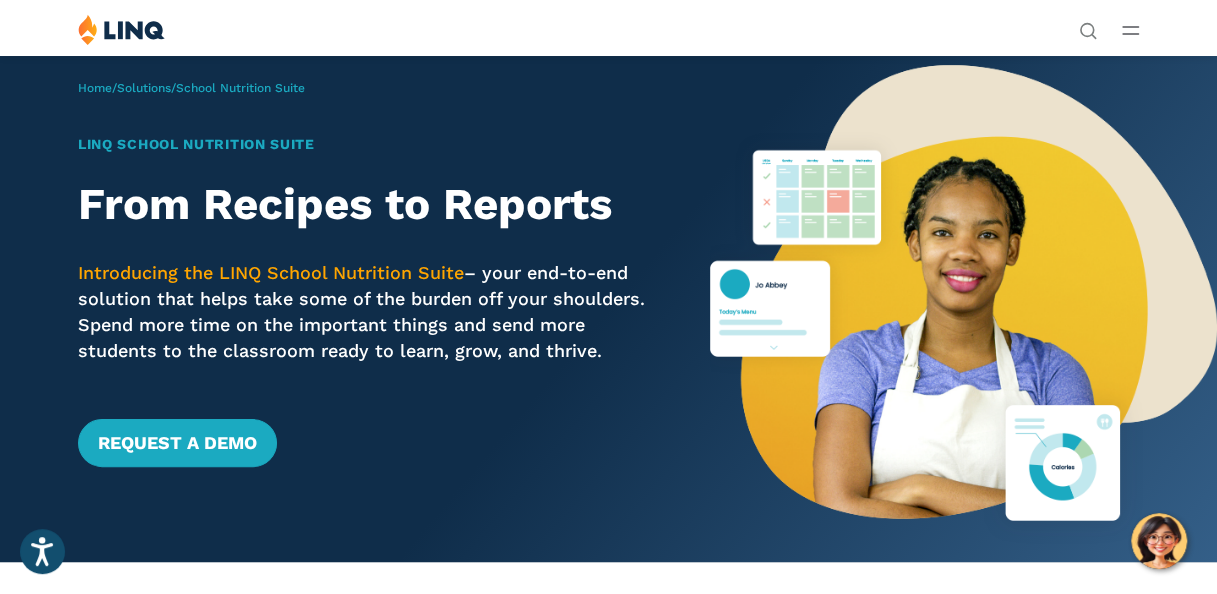 click on "LINQ School Nutrition Suite" at bounding box center (369, 144) 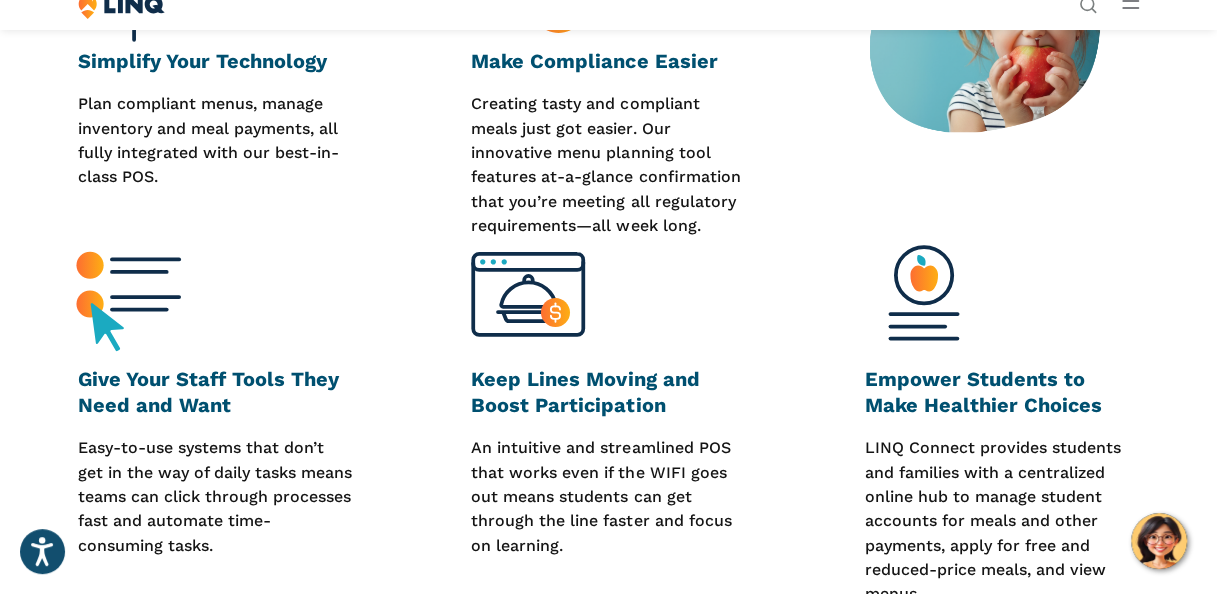 scroll, scrollTop: 922, scrollLeft: 0, axis: vertical 